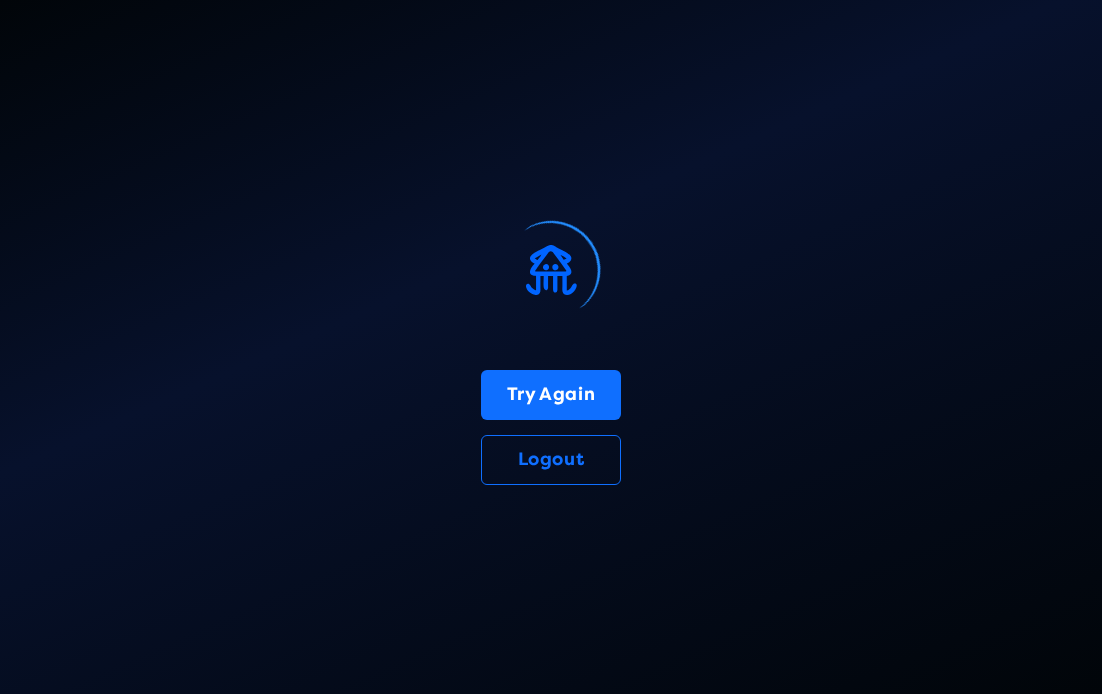 scroll, scrollTop: 0, scrollLeft: 0, axis: both 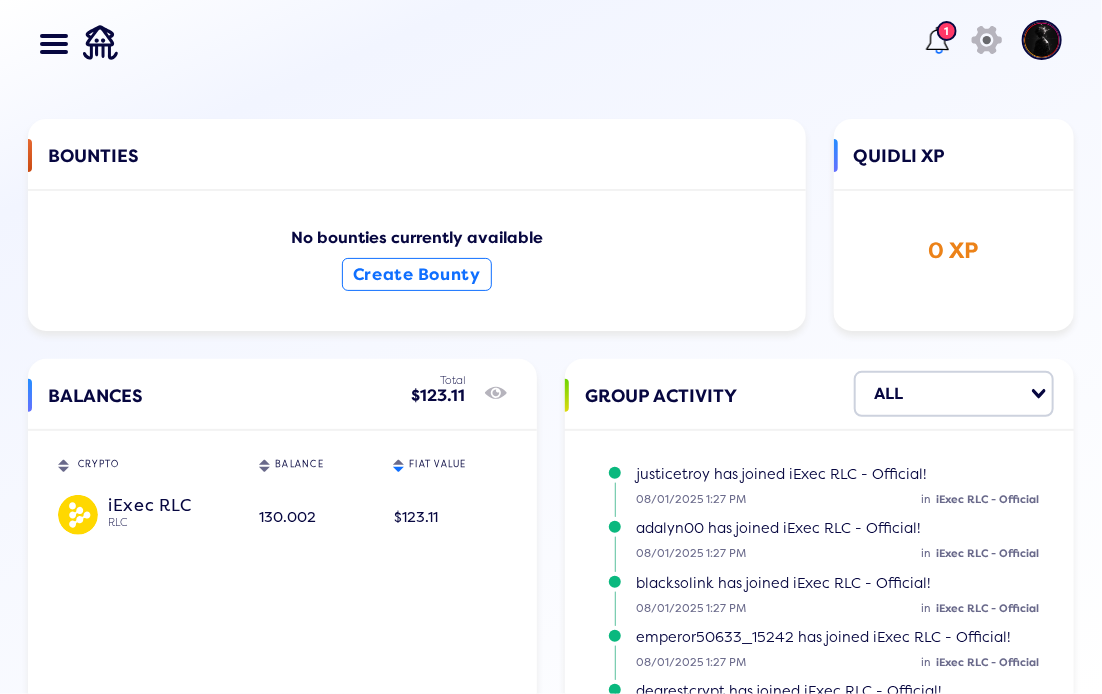 click at bounding box center (938, 40) 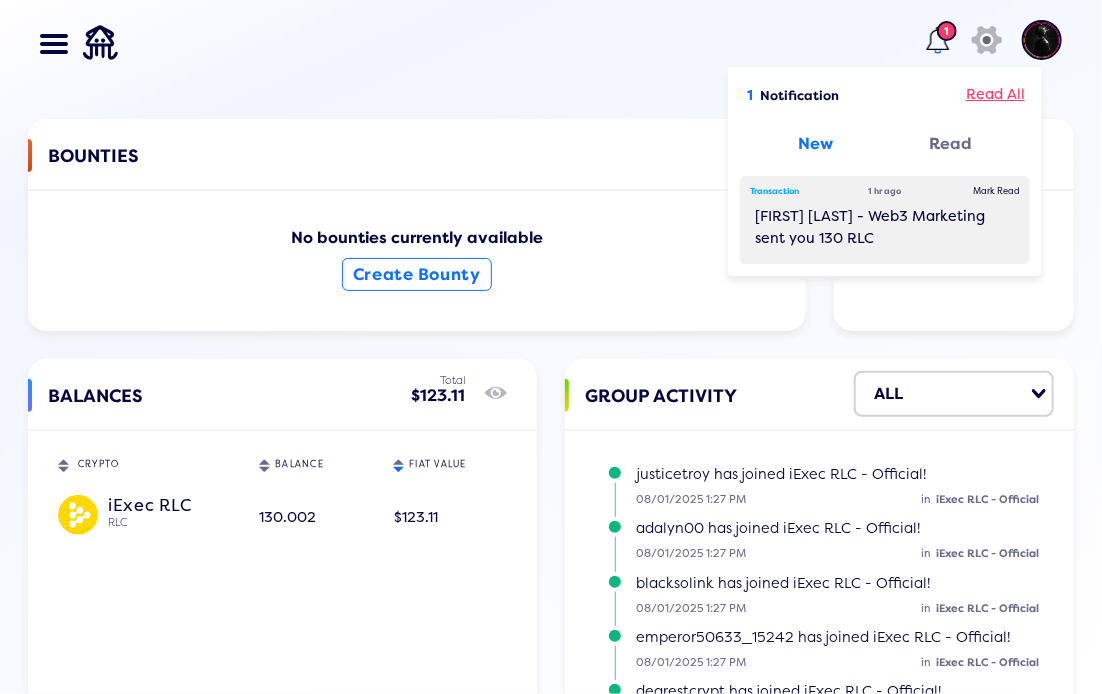 click on "Read All" at bounding box center [995, 95] 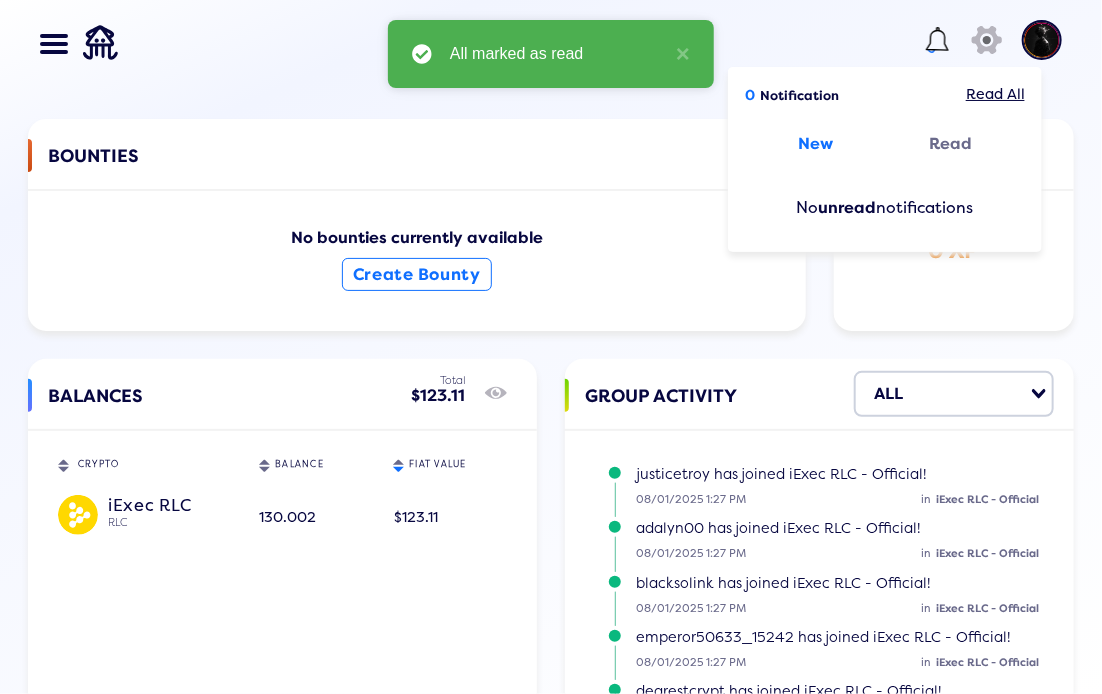 click on "Dashboard  Balances  Send  NFT Badges  Bounties  History  Buy Crypto  Deposit & Withdraw  Manage Groups  Tutorials Add to Slack Add to Discord Add to GitHub Add to Telegram Add Your Token 0  Notification Read All New Read  No  unread  notifications
icon" at bounding box center [551, 44] 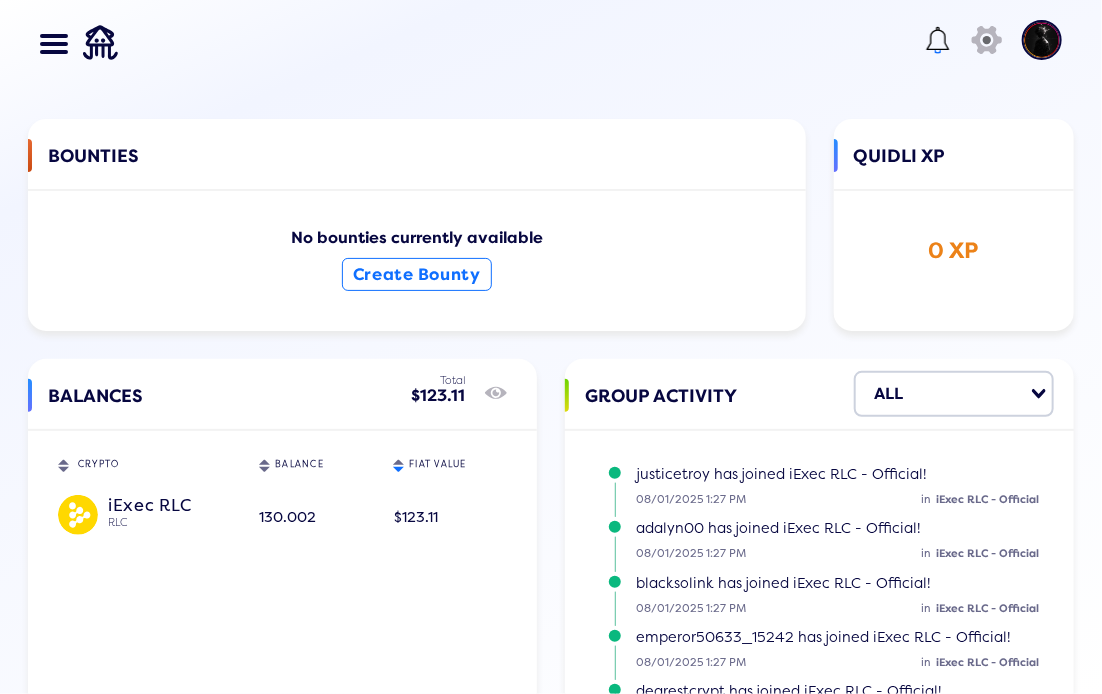click at bounding box center (61, 52) 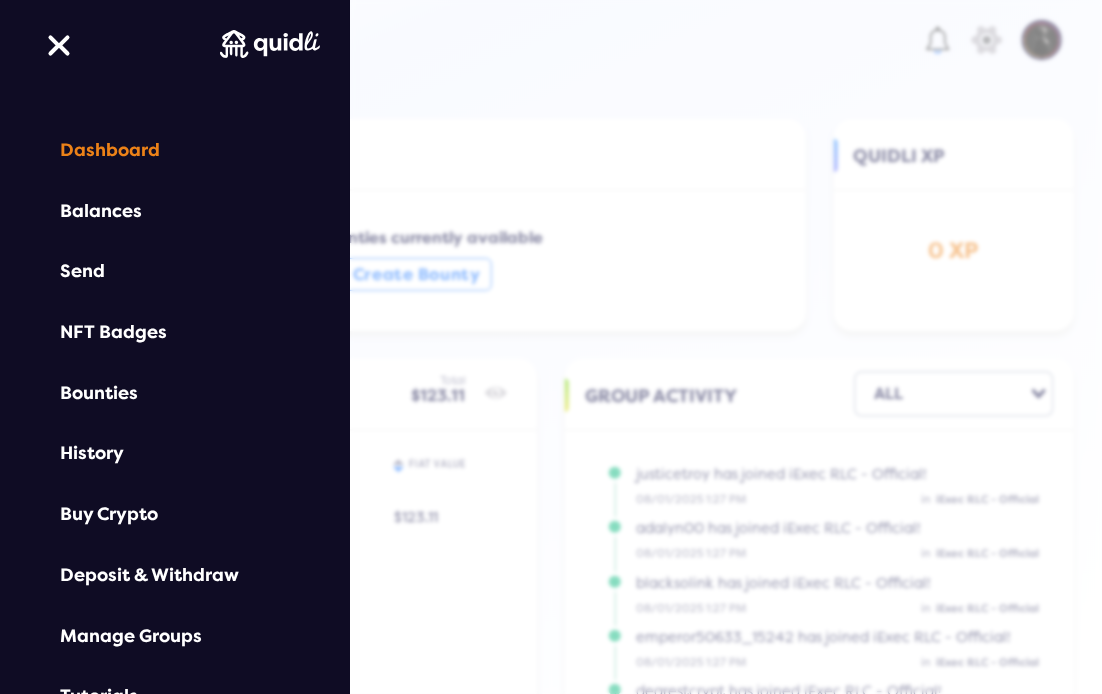 click at bounding box center (551, 347) 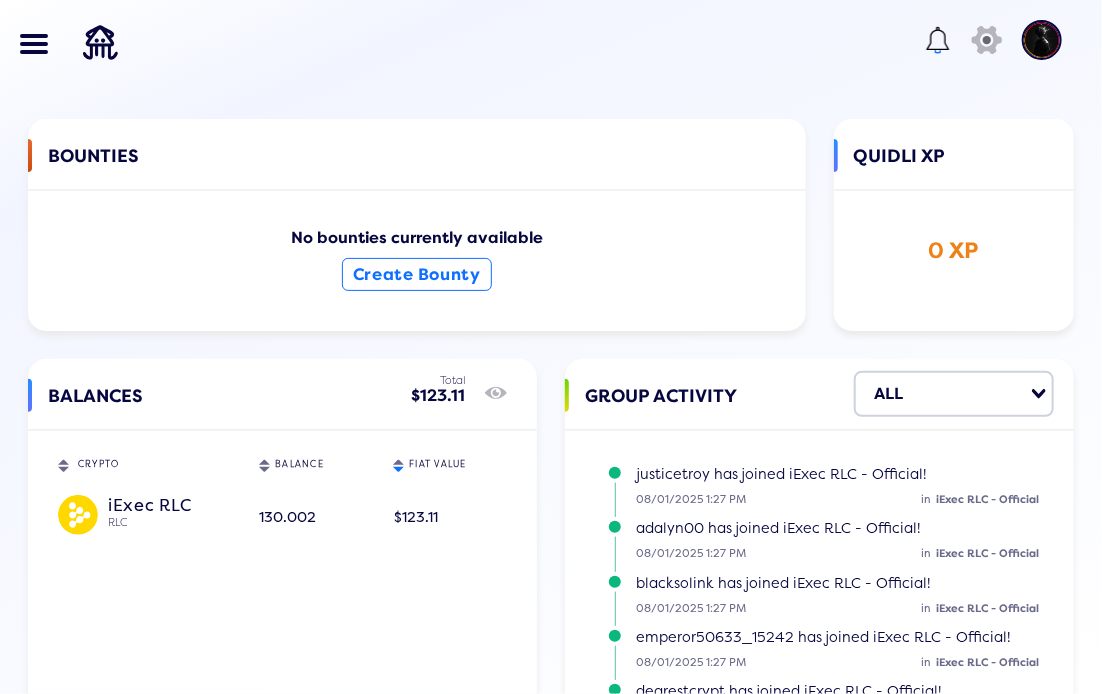 click at bounding box center [34, 43] 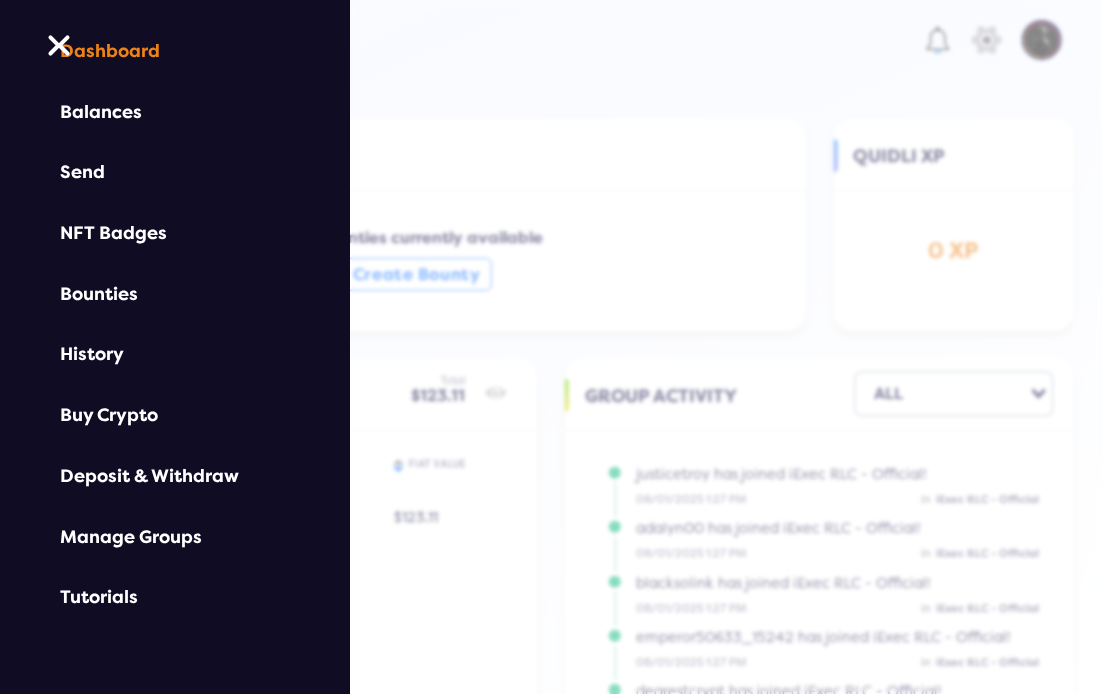 scroll, scrollTop: 100, scrollLeft: 0, axis: vertical 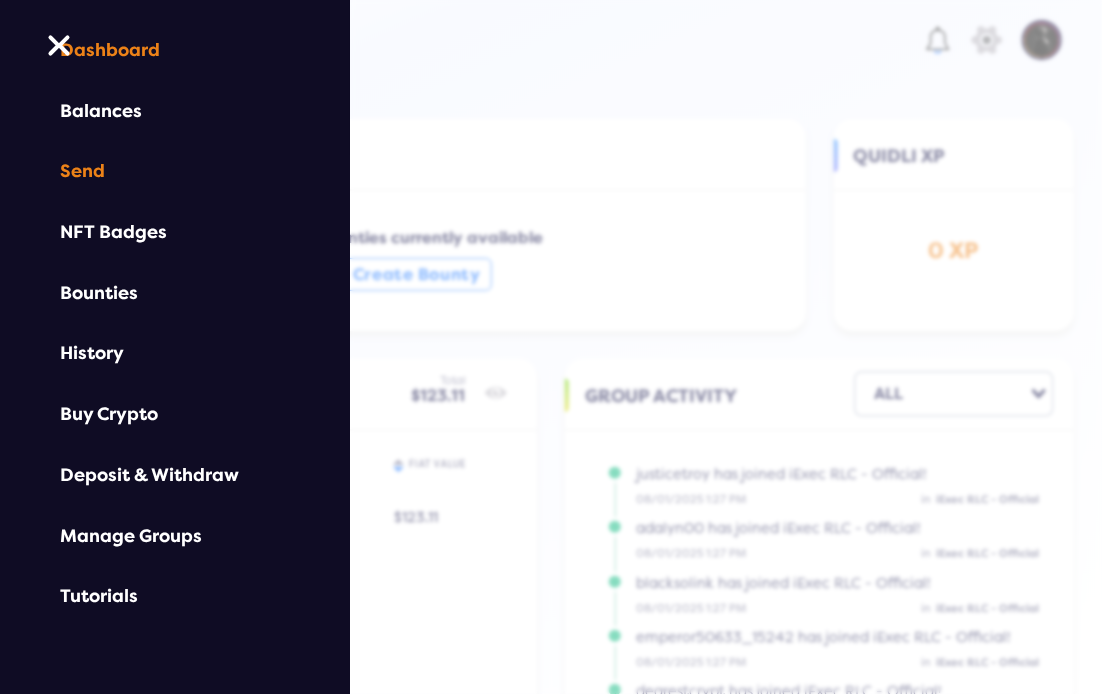 click on "Send" at bounding box center [175, 171] 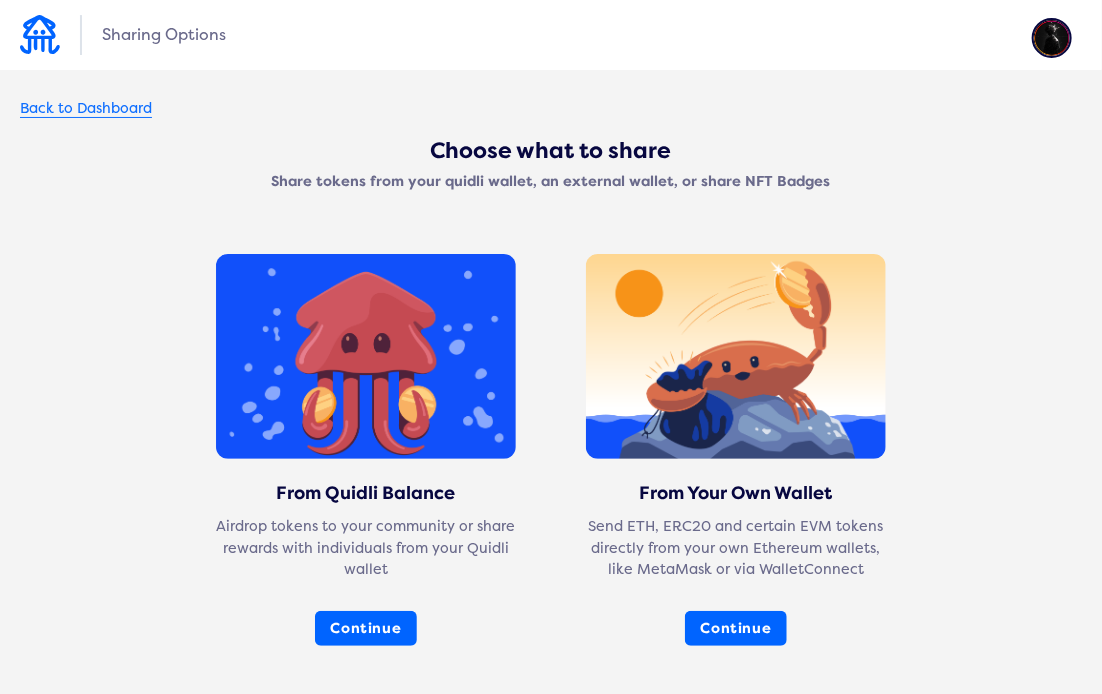 click on "Back to Dashboard" at bounding box center [86, 109] 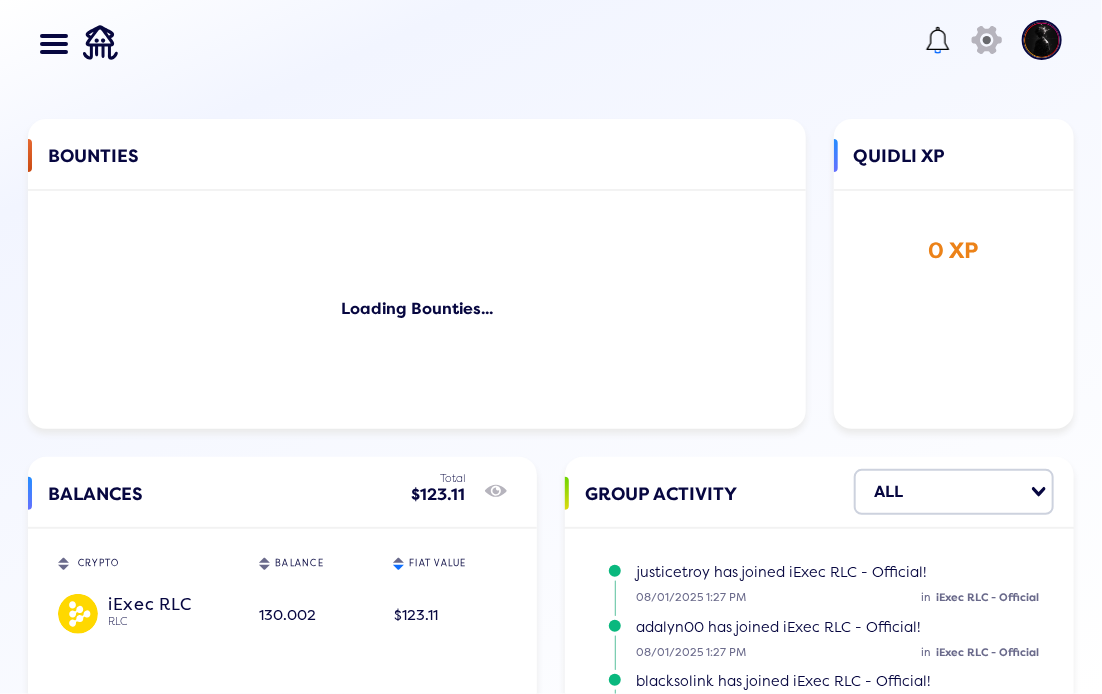 click on "130.002" 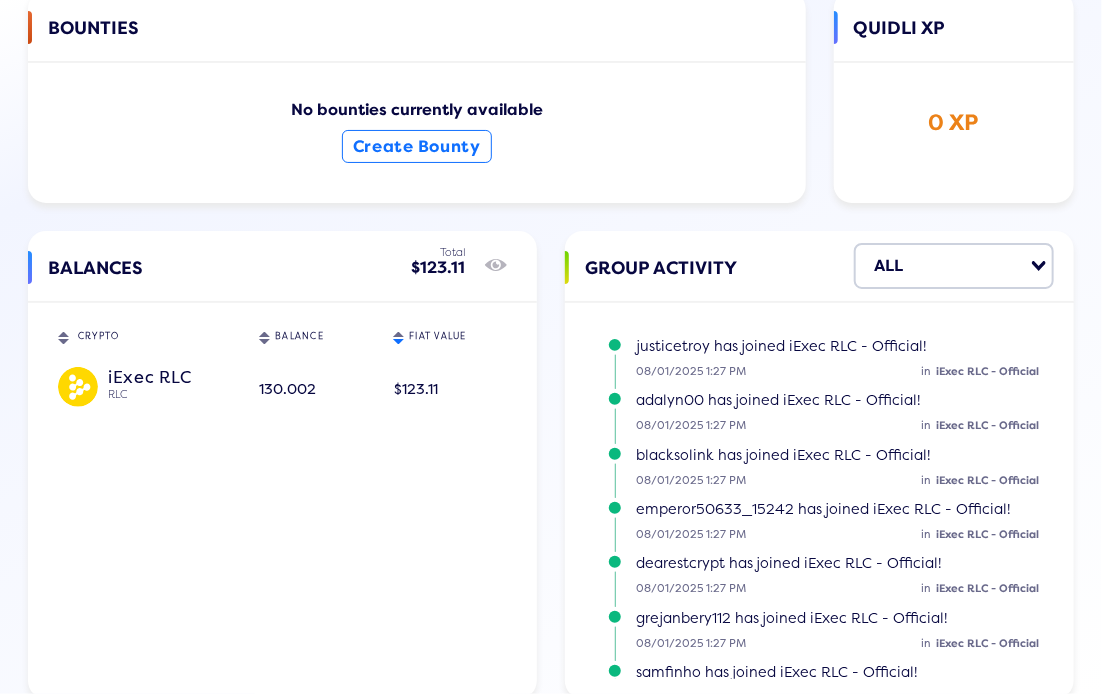 scroll, scrollTop: 0, scrollLeft: 0, axis: both 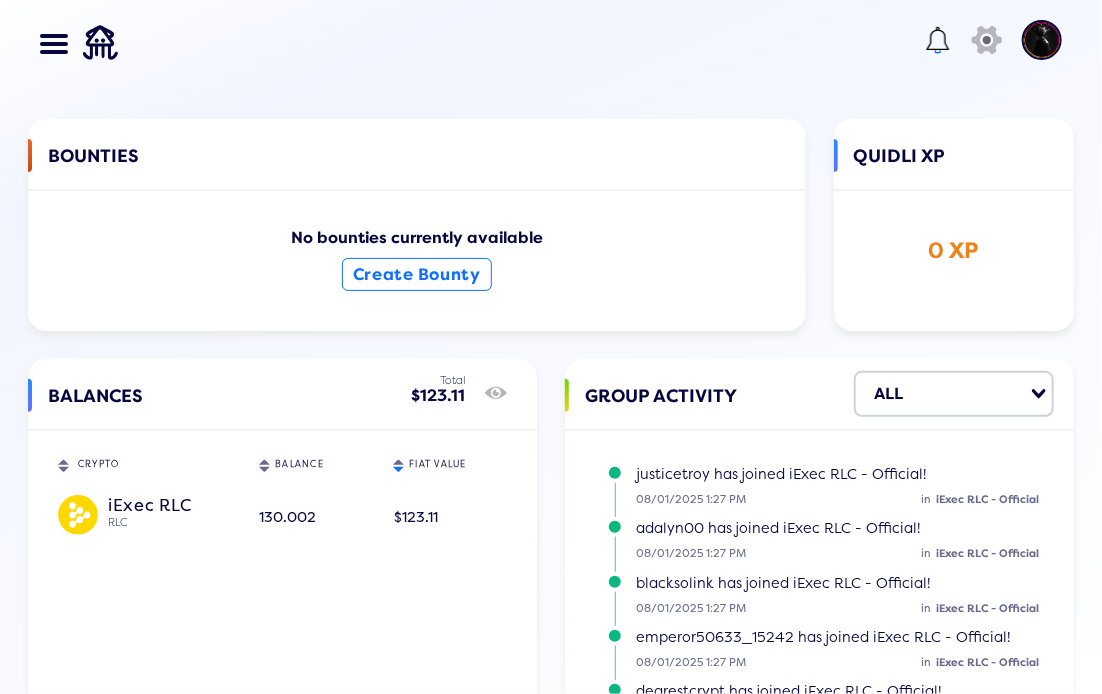 click 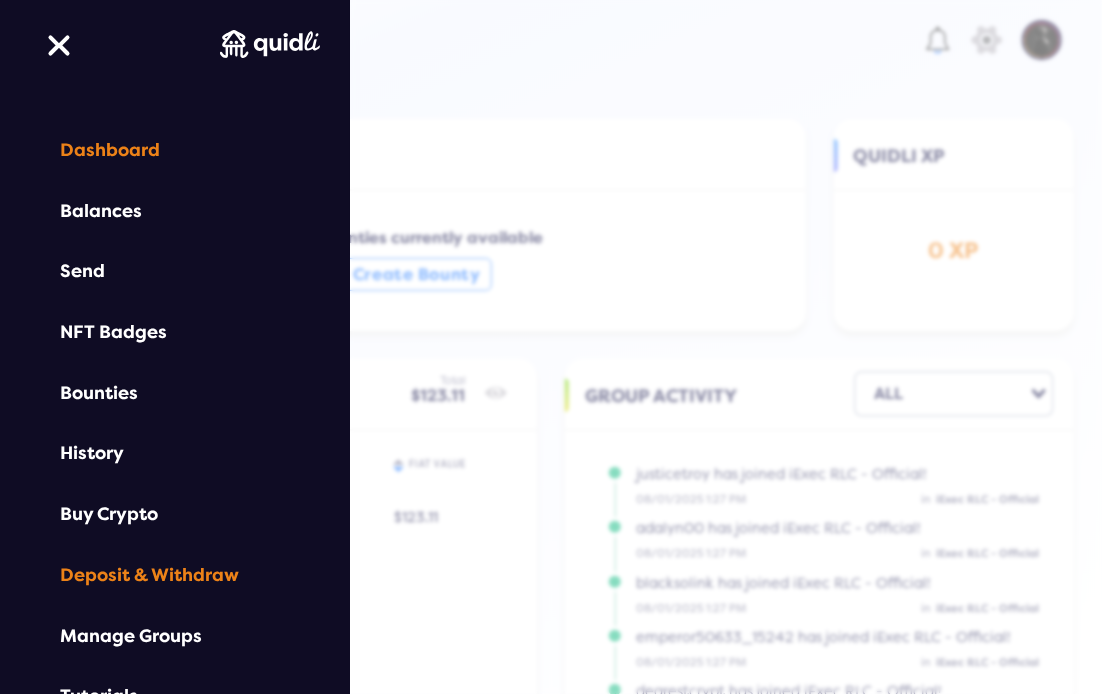 click on "Deposit & Withdraw" at bounding box center [175, 575] 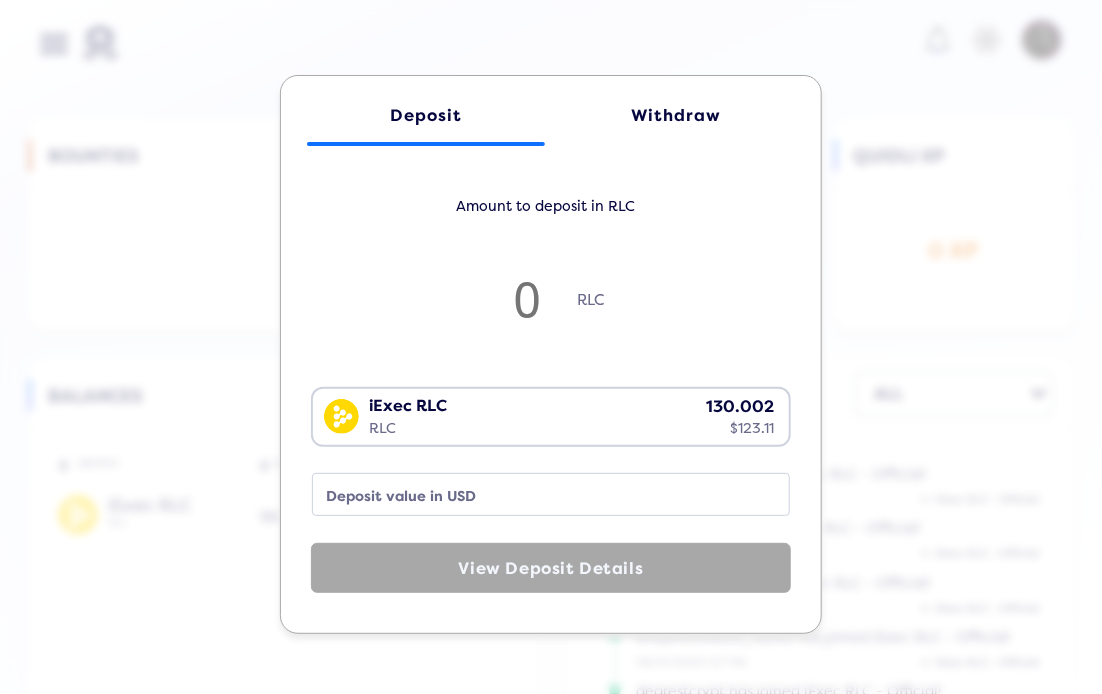 click on "Withdraw" 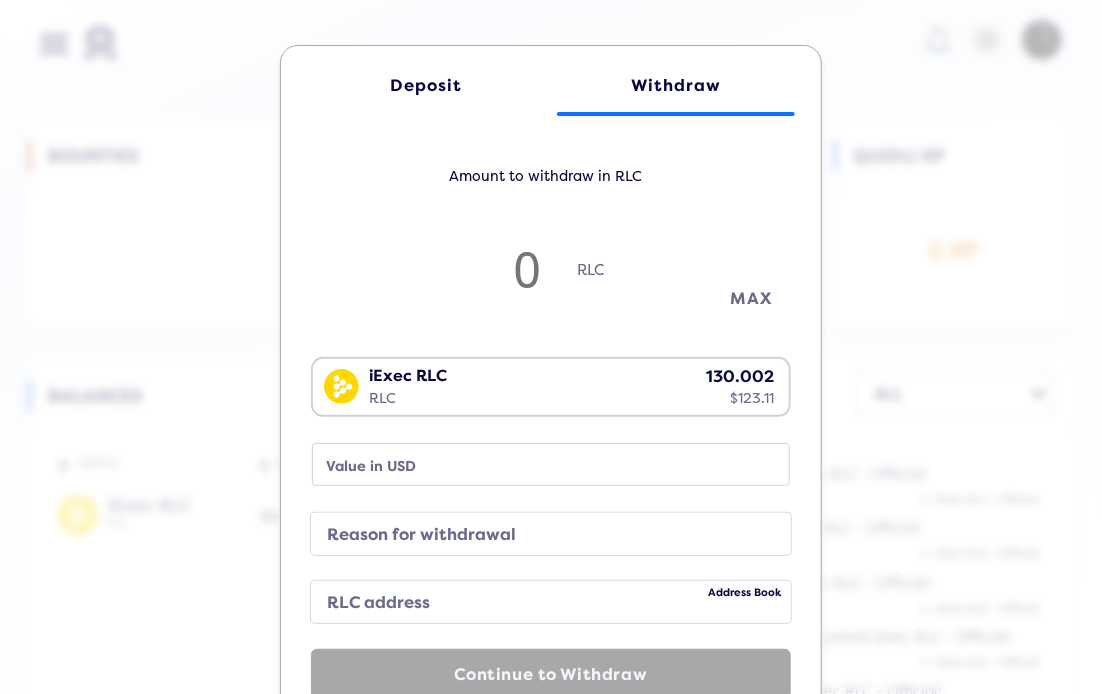 click on "MAX" at bounding box center (751, 298) 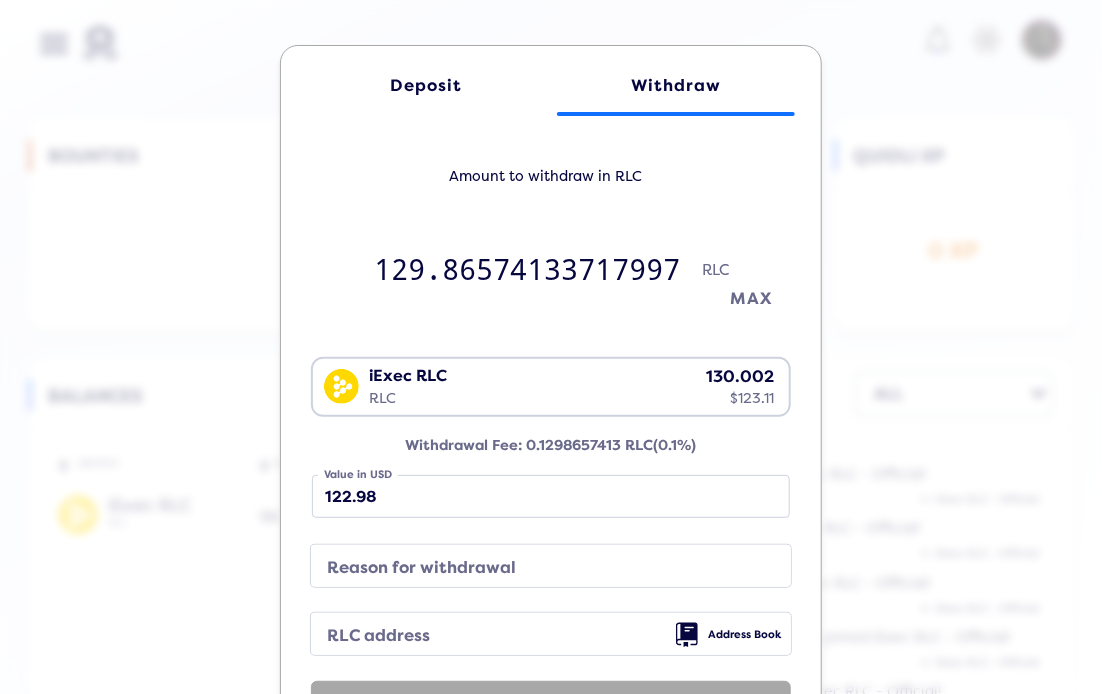 click on "MAX" at bounding box center [751, 298] 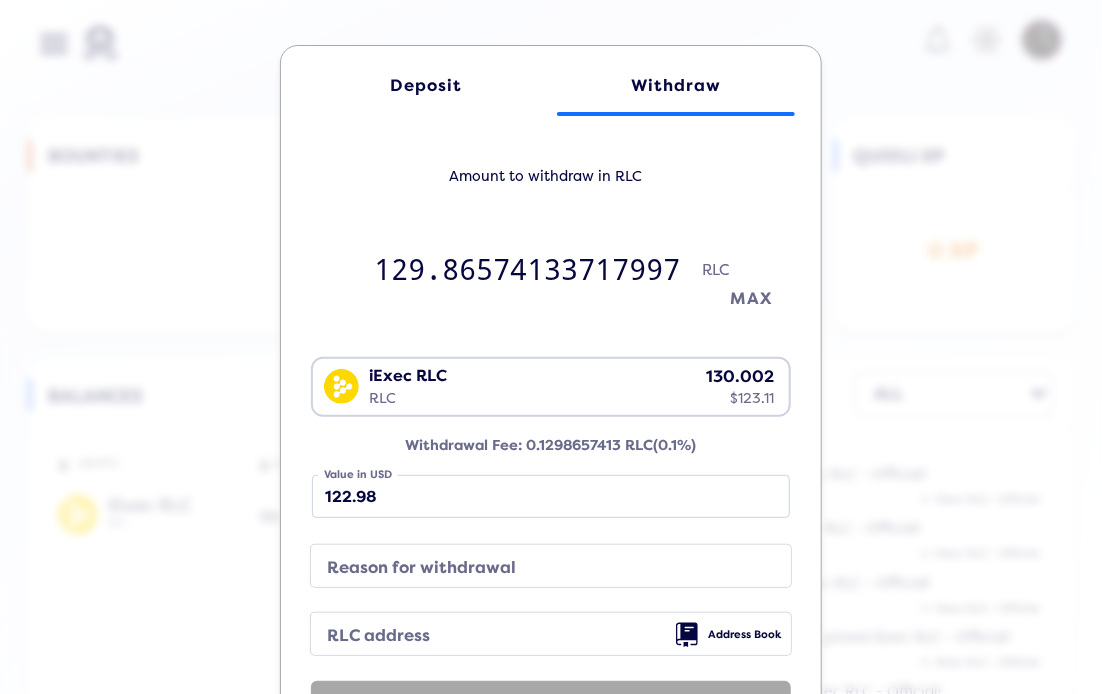 type on "129.8715852676056" 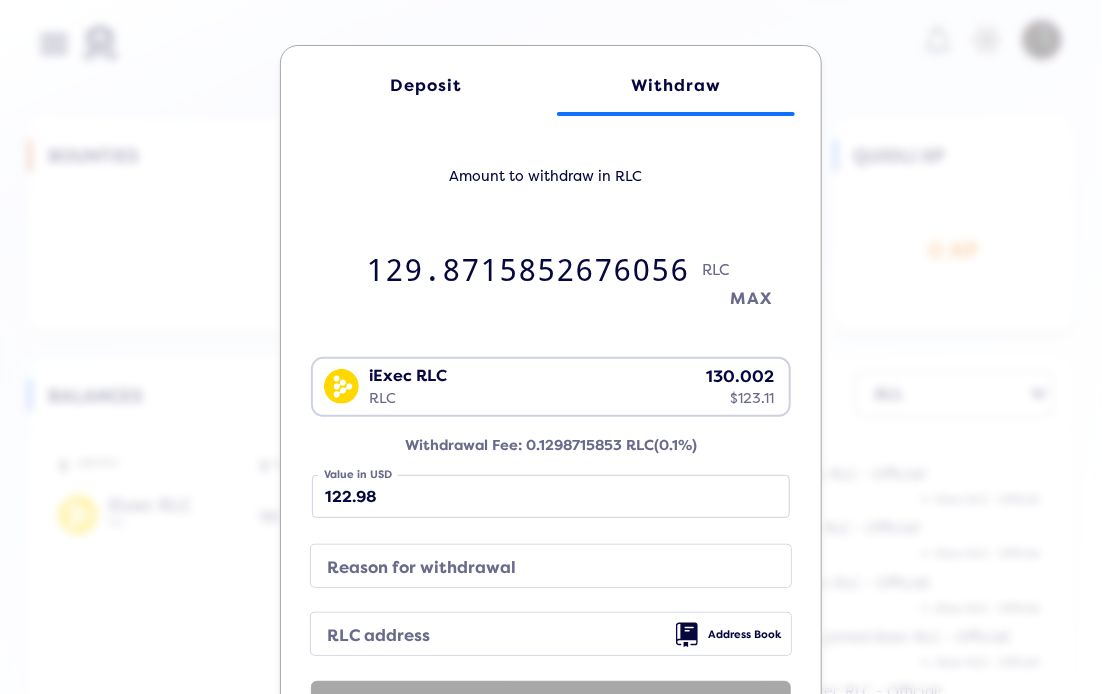 click on "MAX" at bounding box center (751, 298) 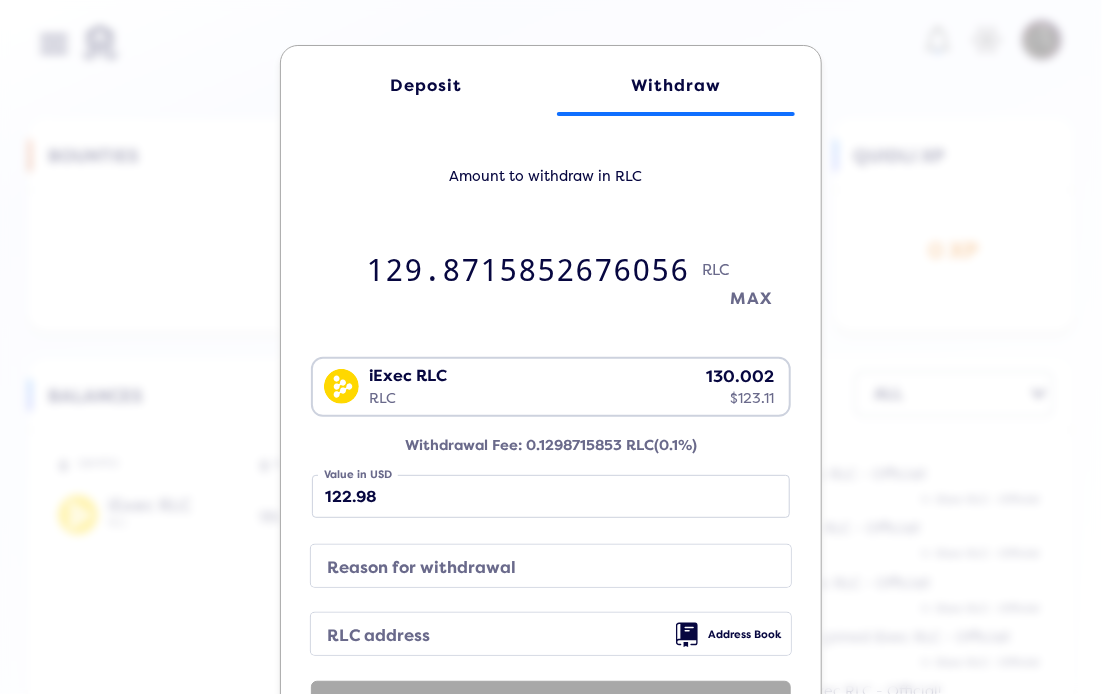 click on "MAX" at bounding box center (751, 298) 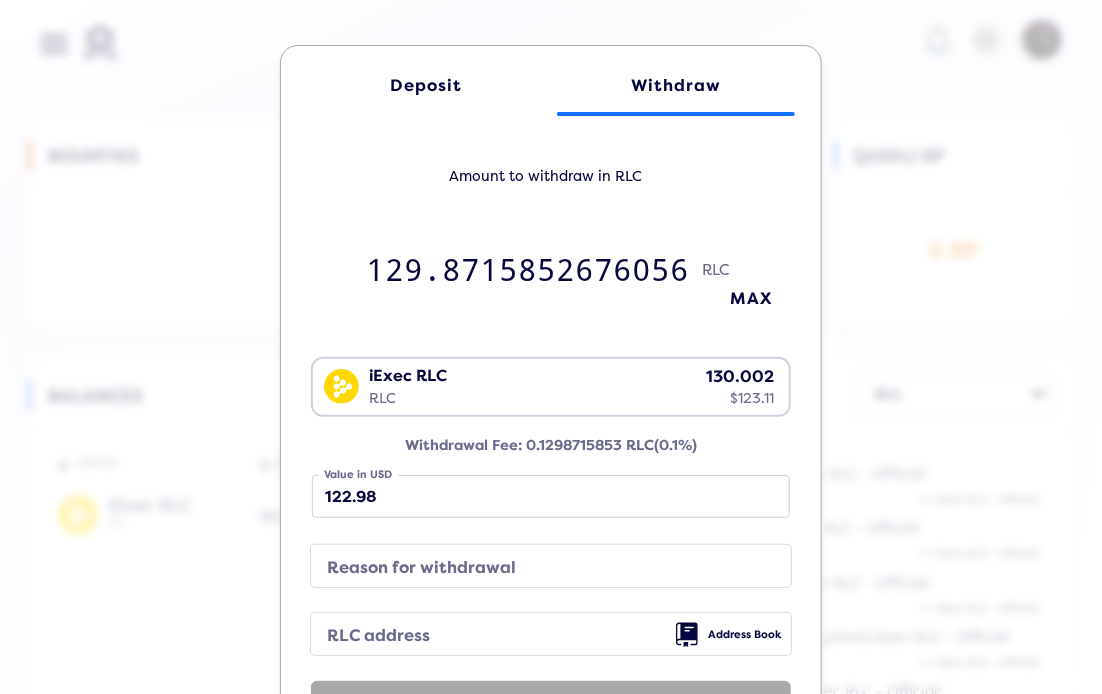 scroll, scrollTop: 8, scrollLeft: 0, axis: vertical 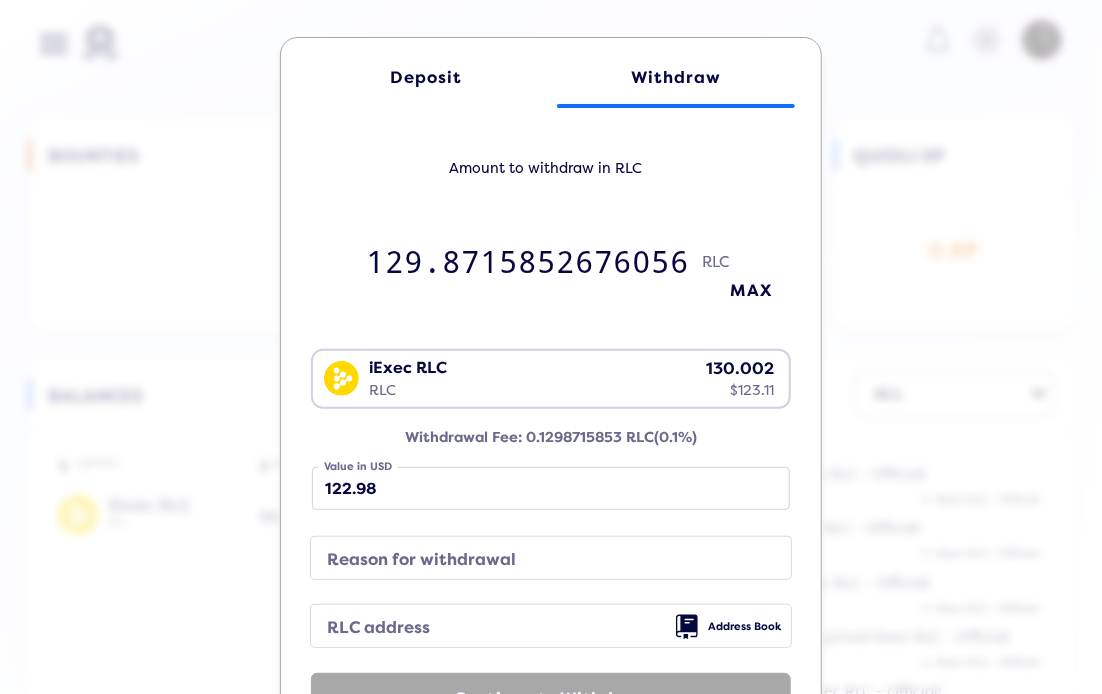 click on "RLC address" at bounding box center [535, 628] 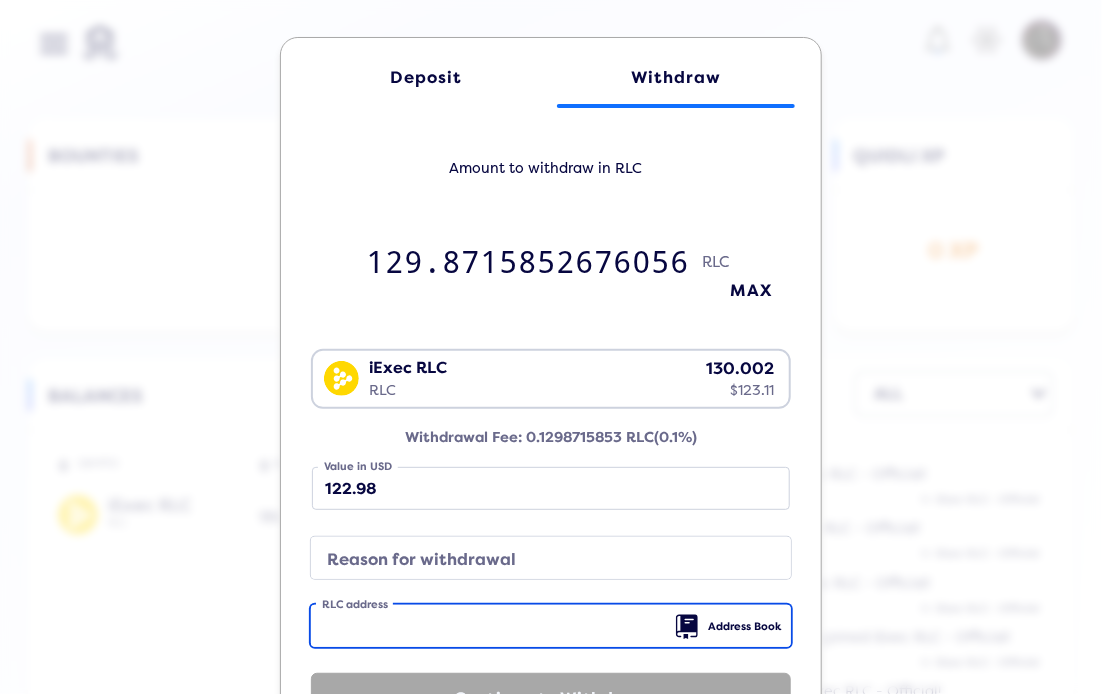click on "RLC address" at bounding box center (551, 626) 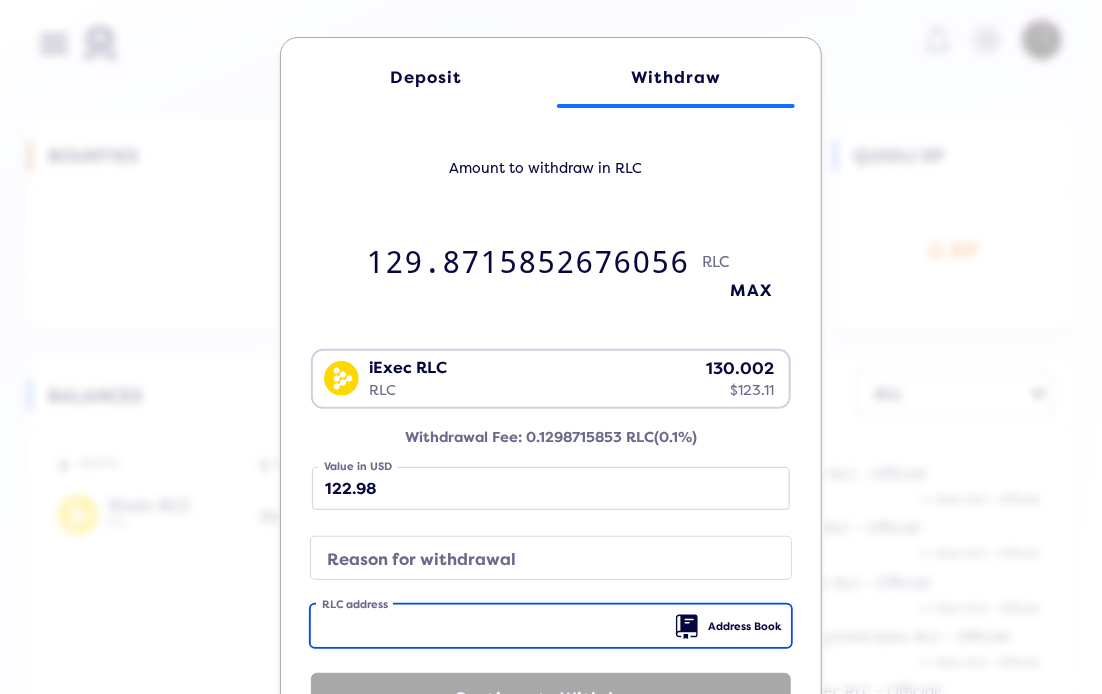 paste on "0xec8493811925ef11f2ccd005117476669ad48ee6" 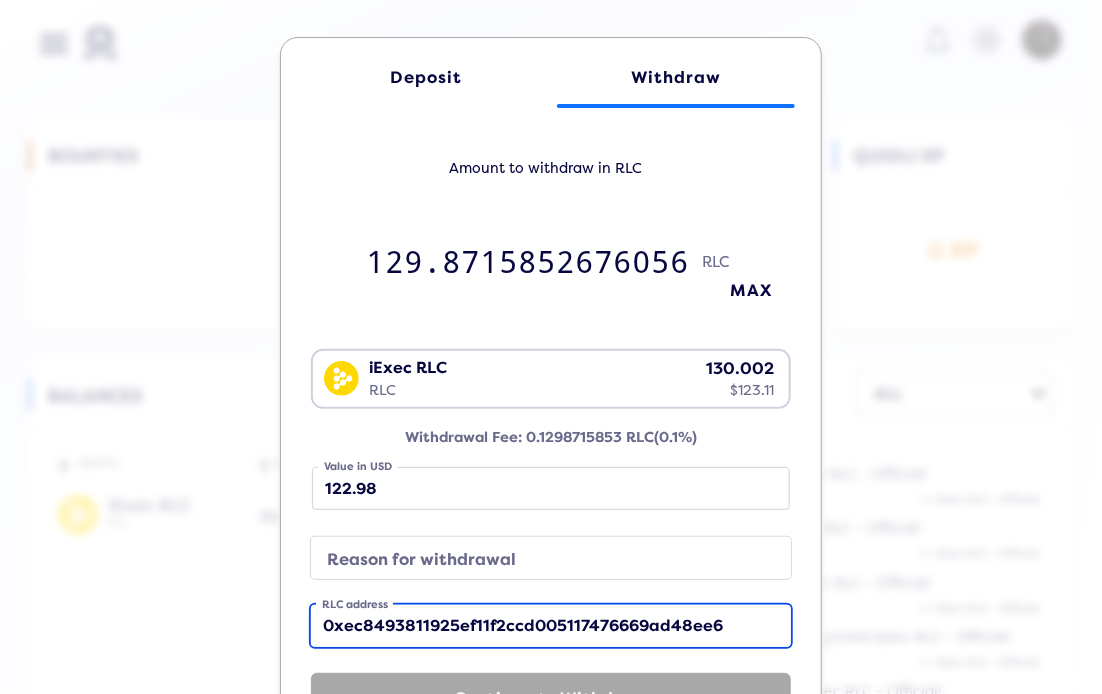 scroll, scrollTop: 107, scrollLeft: 0, axis: vertical 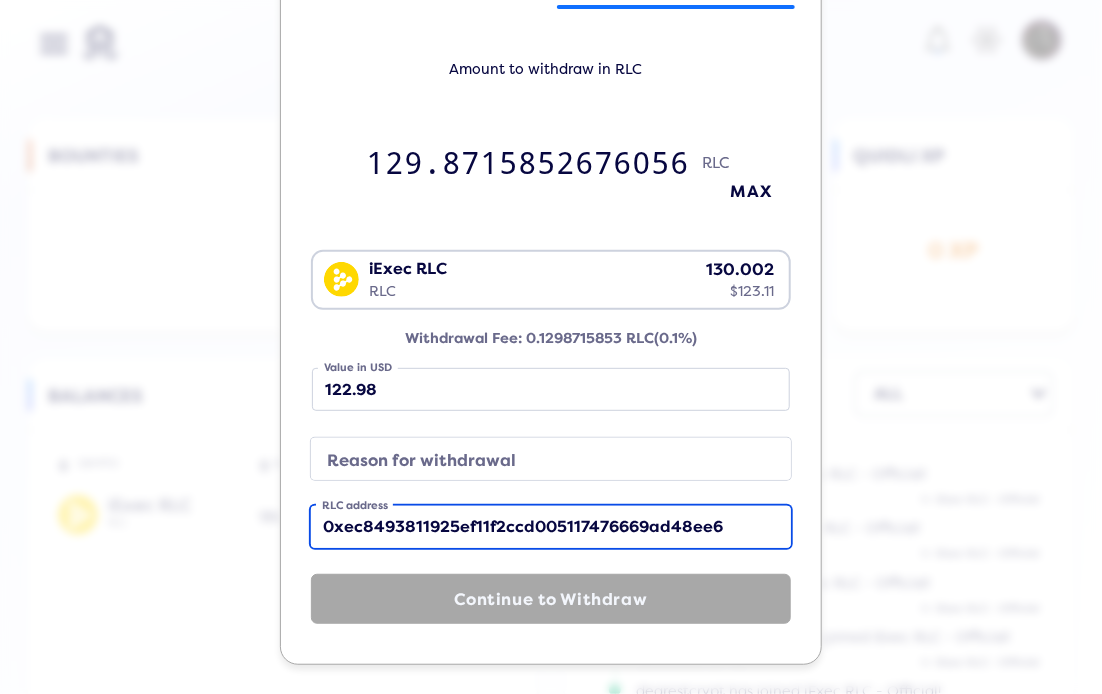type on "0xec8493811925ef11f2ccd005117476669ad48ee6" 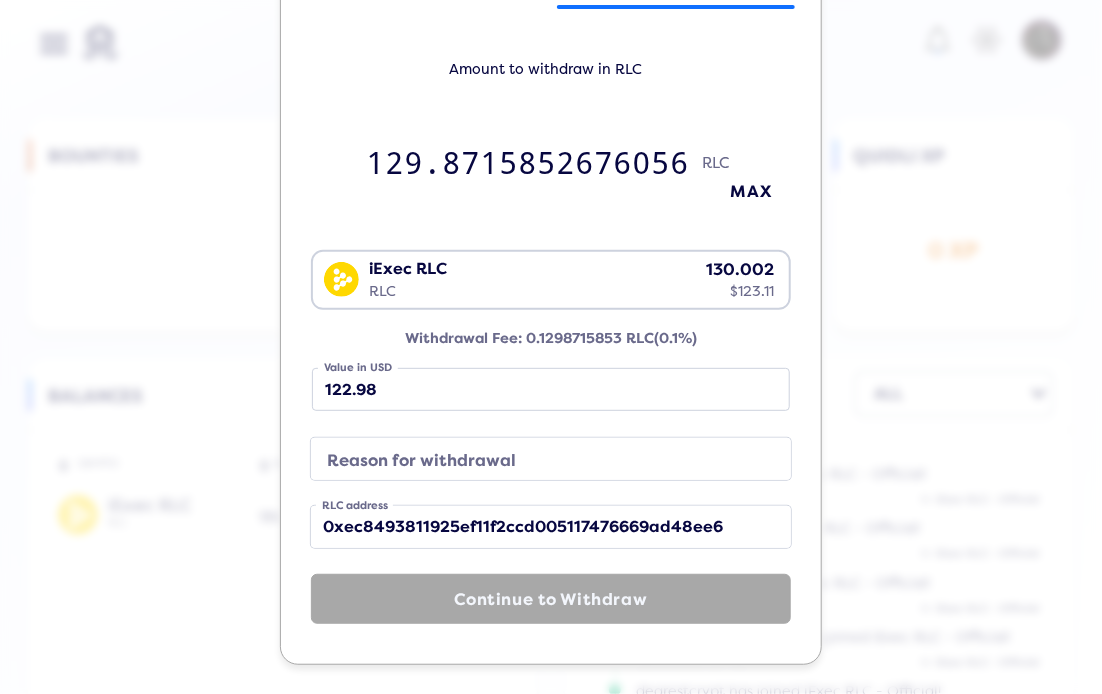 click on "Reason for withdrawal" at bounding box center (535, 461) 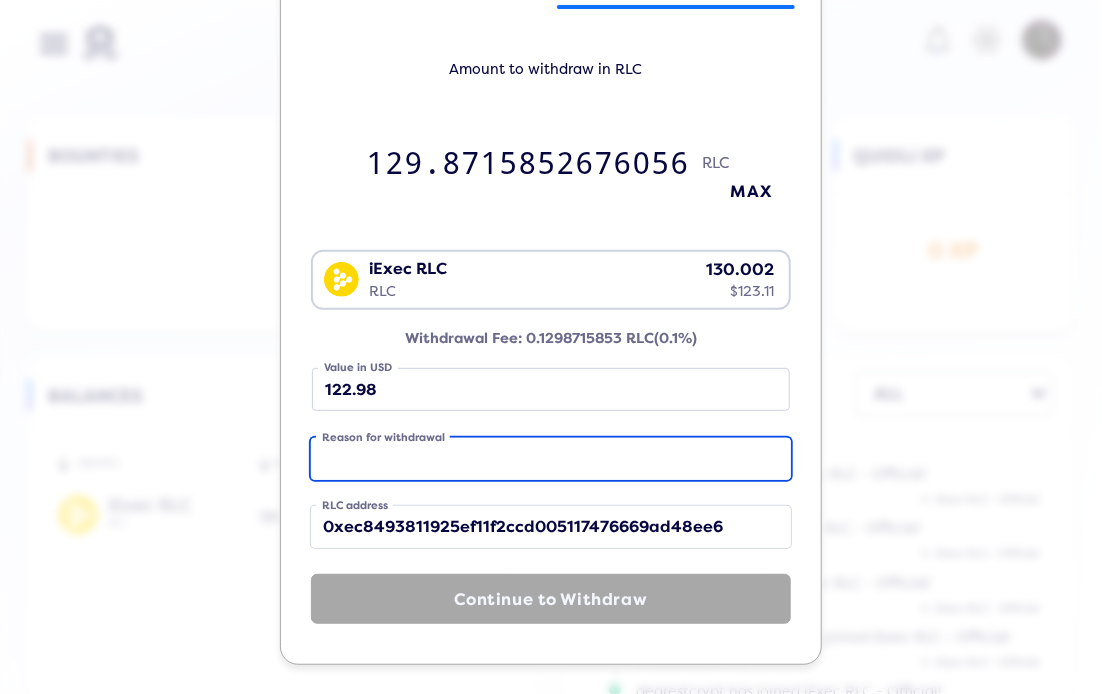 click on "Reason for withdrawal" at bounding box center [551, 459] 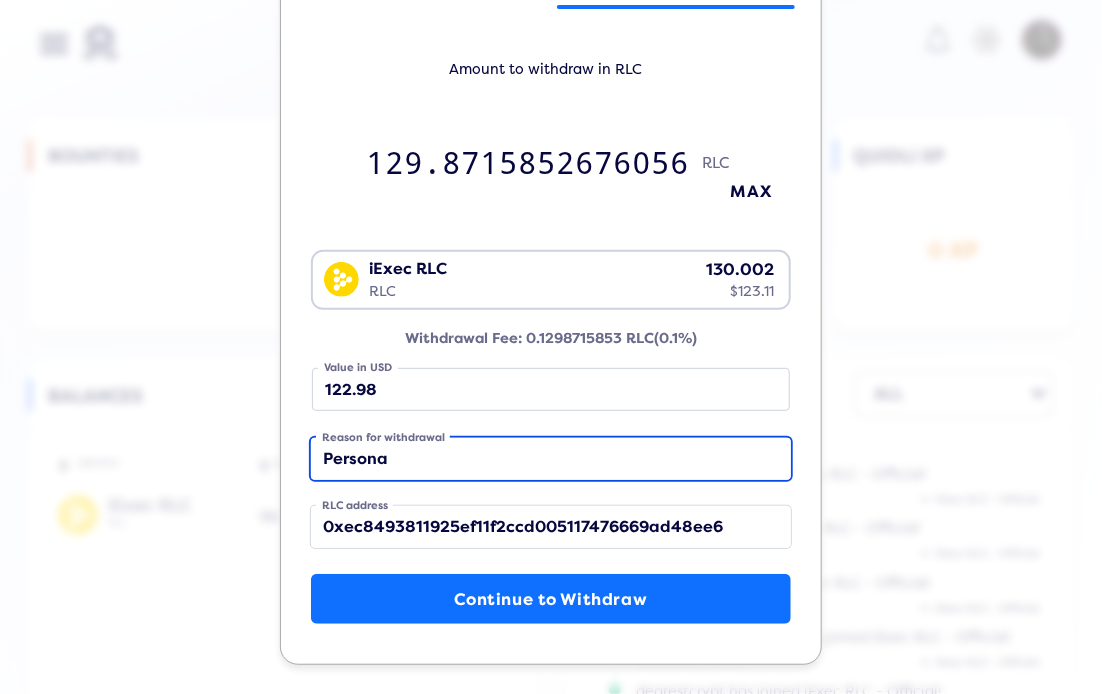 type on "Personal Use" 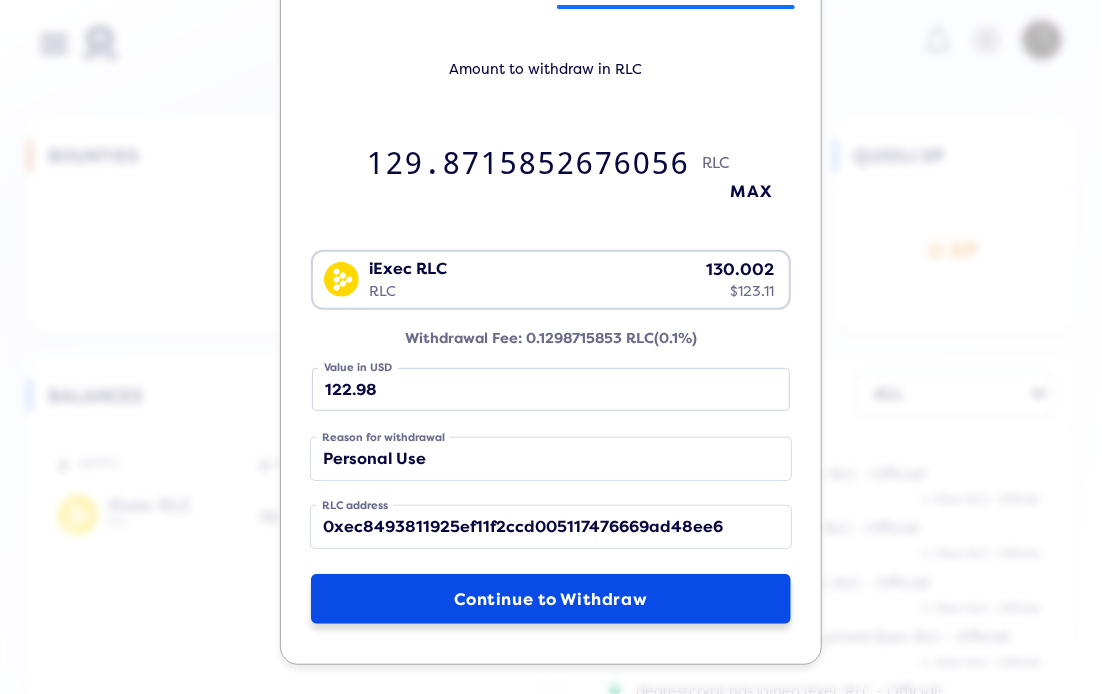 click on "Continue to Withdraw" 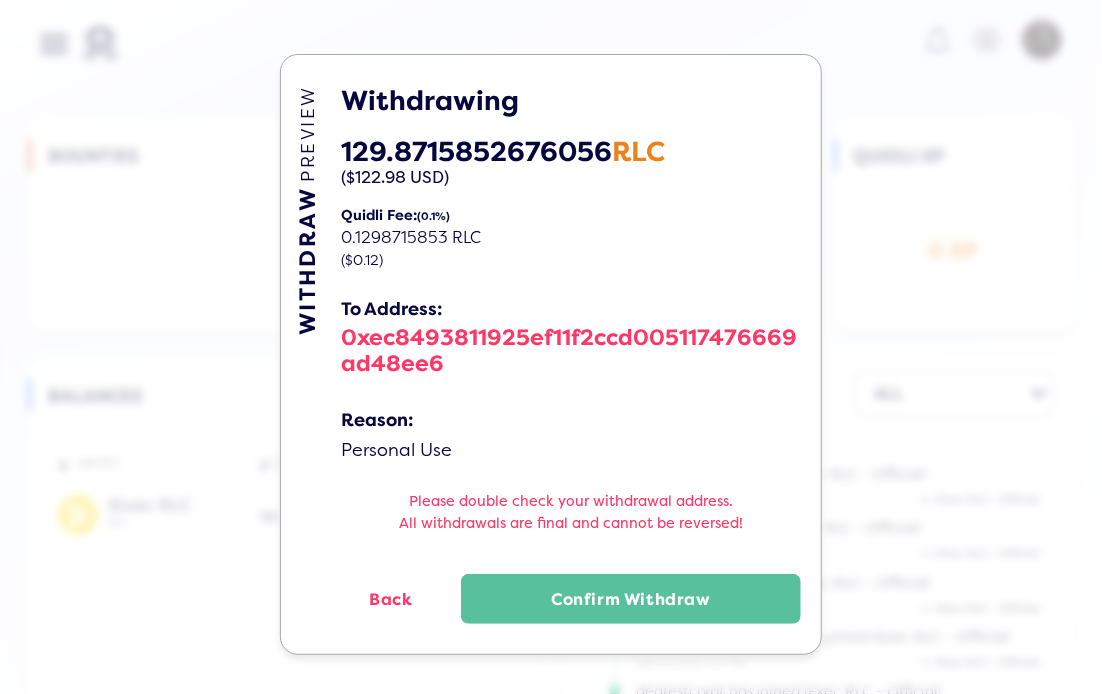 click on "Confirm Withdraw" at bounding box center [631, 599] 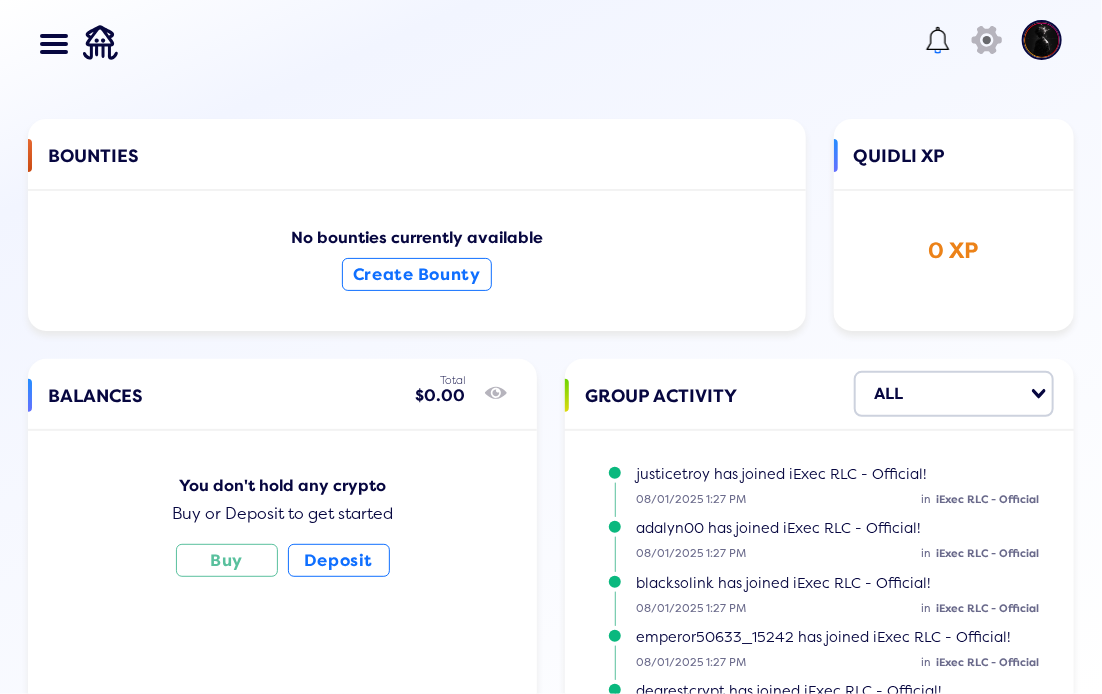 click at bounding box center [61, 44] 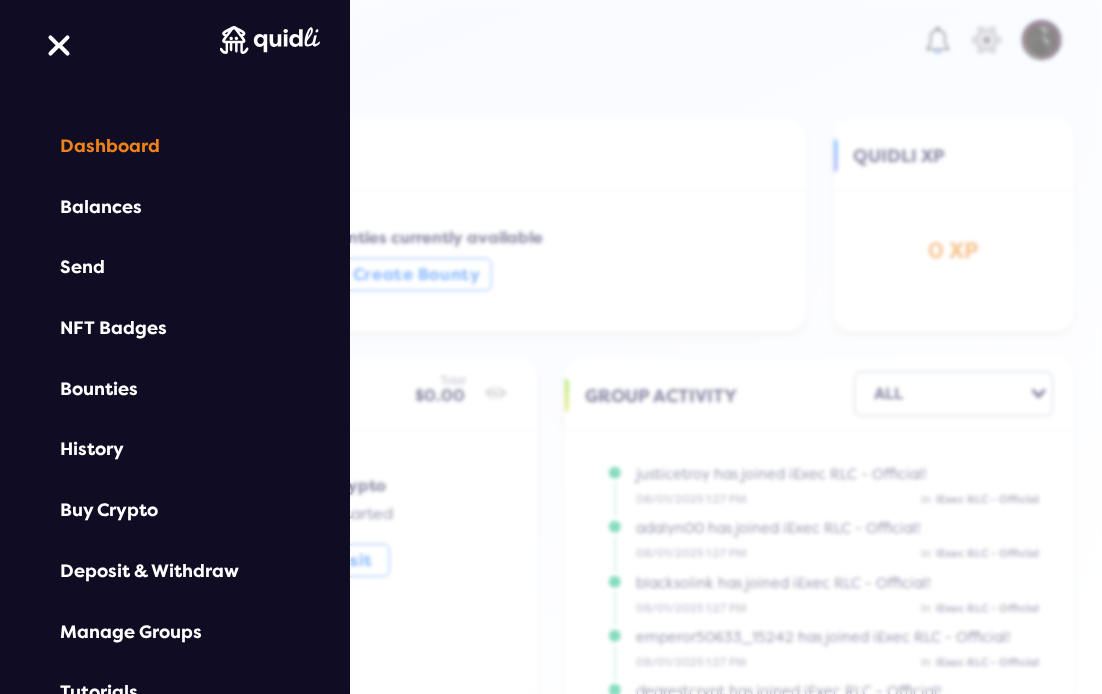 scroll, scrollTop: 0, scrollLeft: 0, axis: both 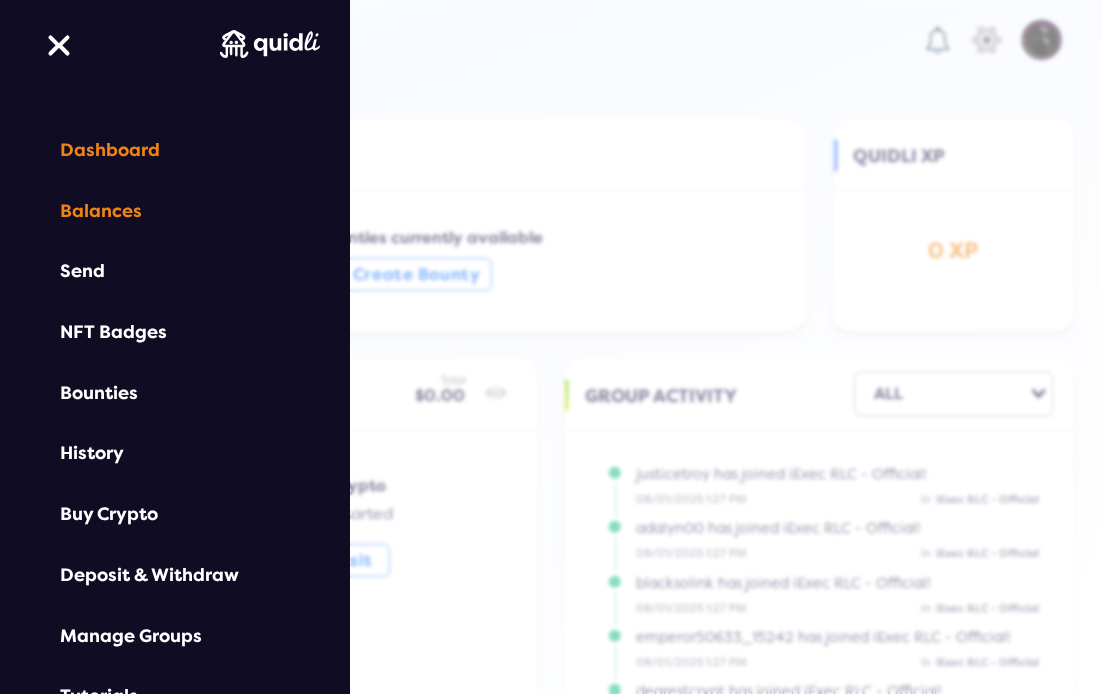 click on "Balances" at bounding box center (175, 211) 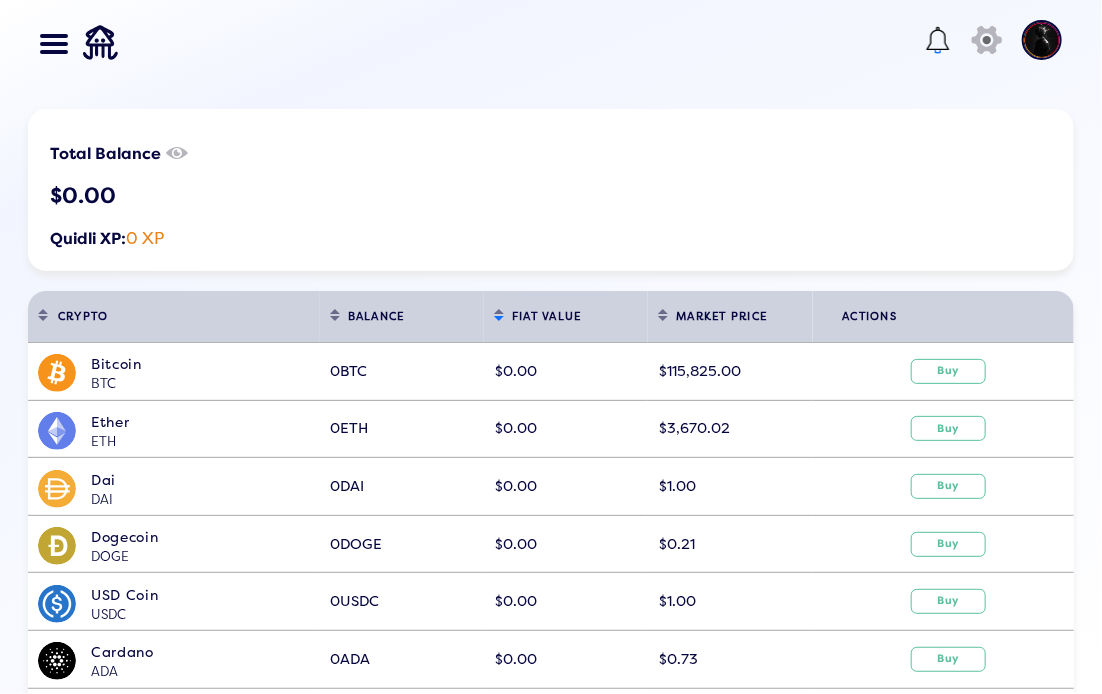 scroll, scrollTop: 0, scrollLeft: 0, axis: both 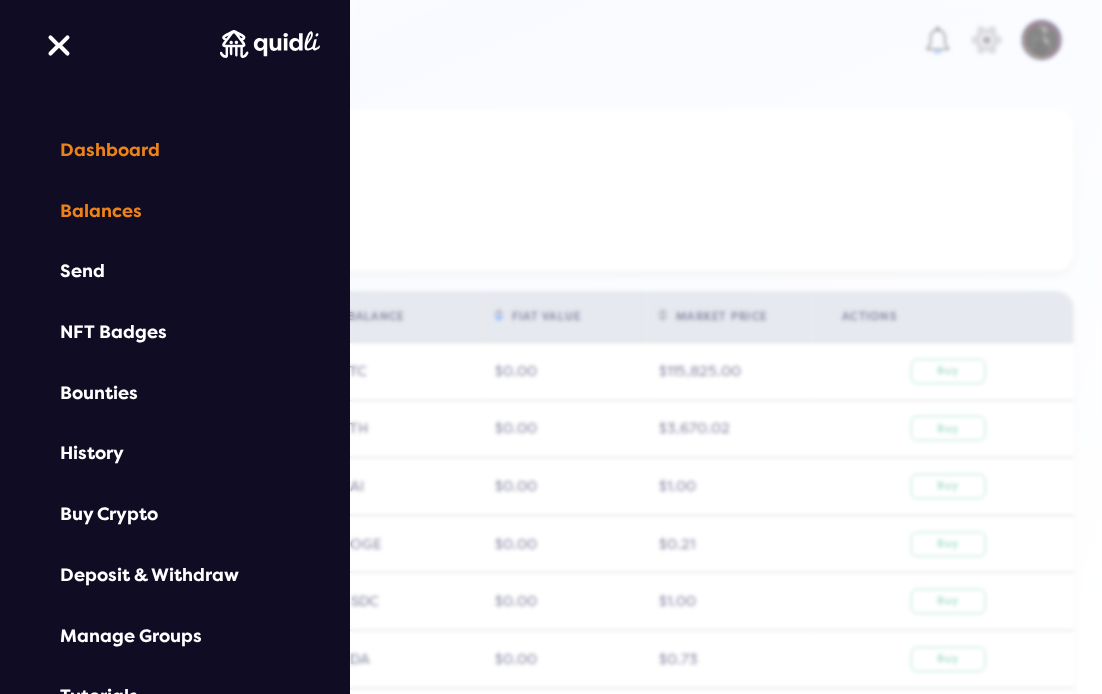 click on "Dashboard  Balances  Send  NFT Badges  Bounties  History  Buy Crypto  Deposit & Withdraw  Manage Groups  Tutorials Add to Slack Add to Discord Add to GitHub Add to Telegram Add Your Token" at bounding box center [175, 605] 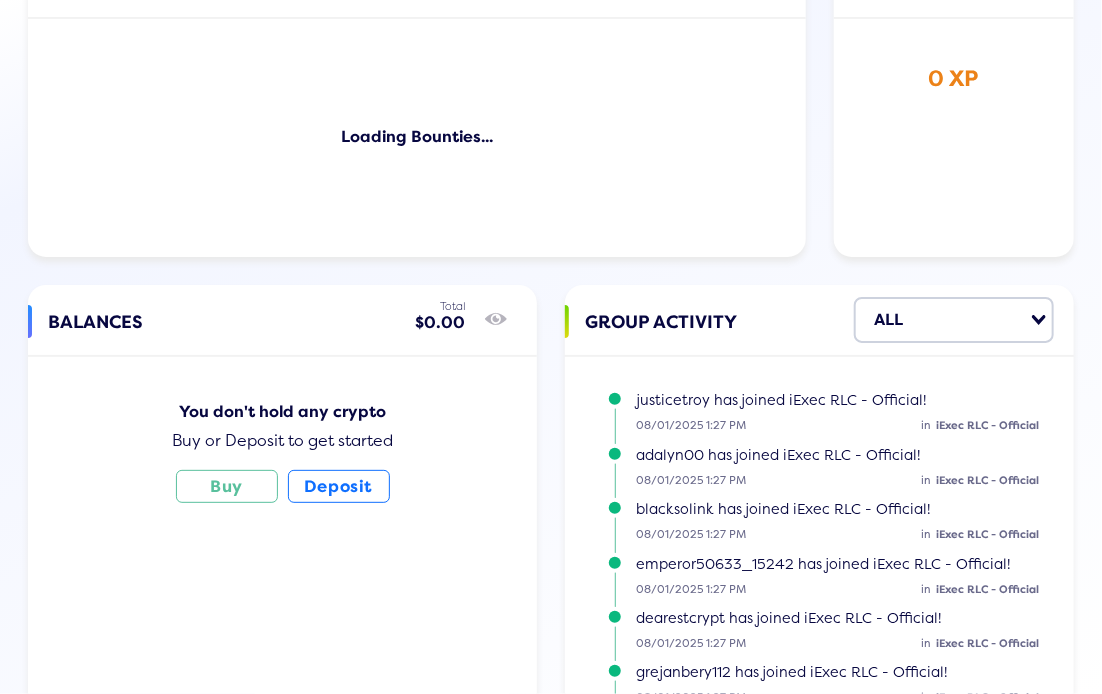 scroll, scrollTop: 0, scrollLeft: 0, axis: both 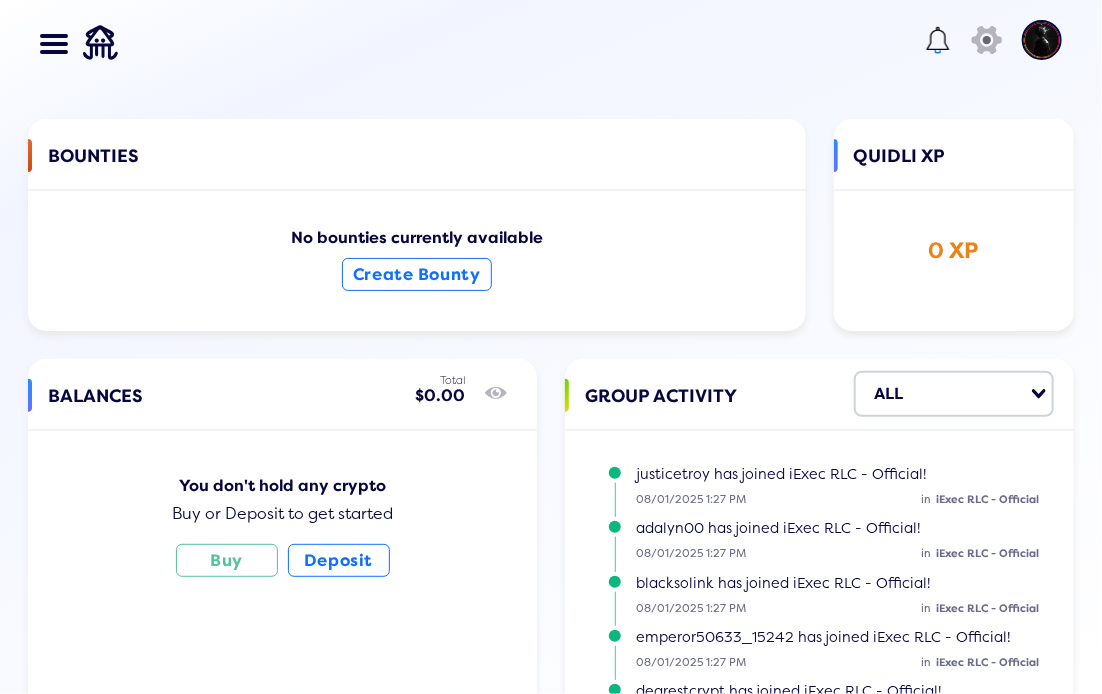 click at bounding box center (61, 52) 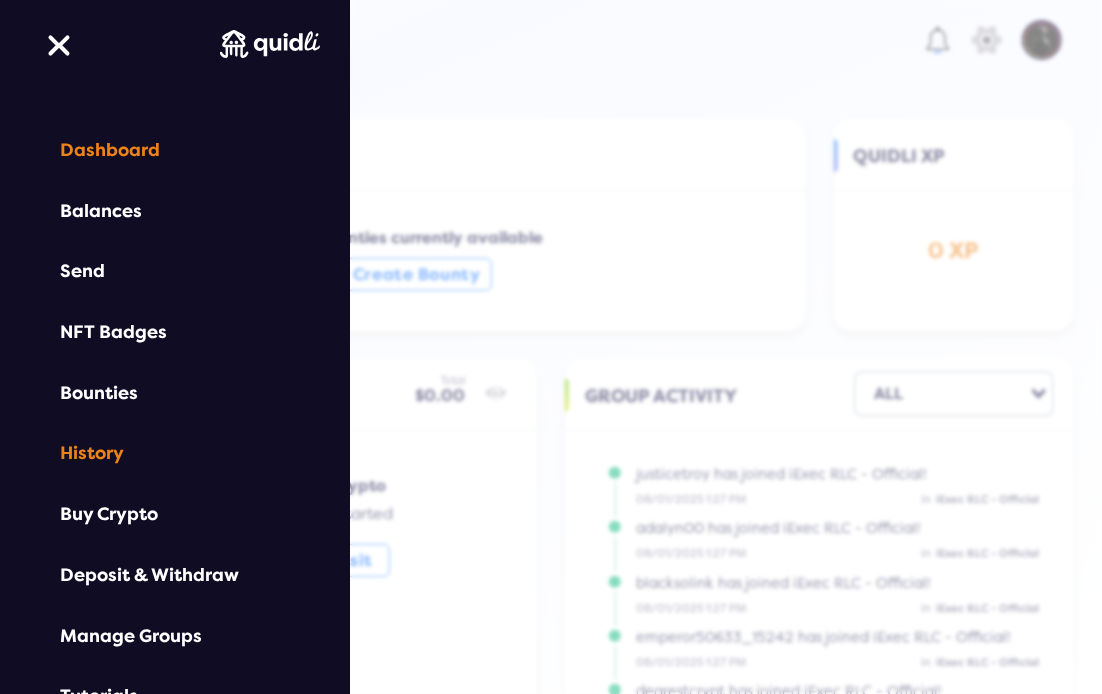 click on "History" at bounding box center [175, 453] 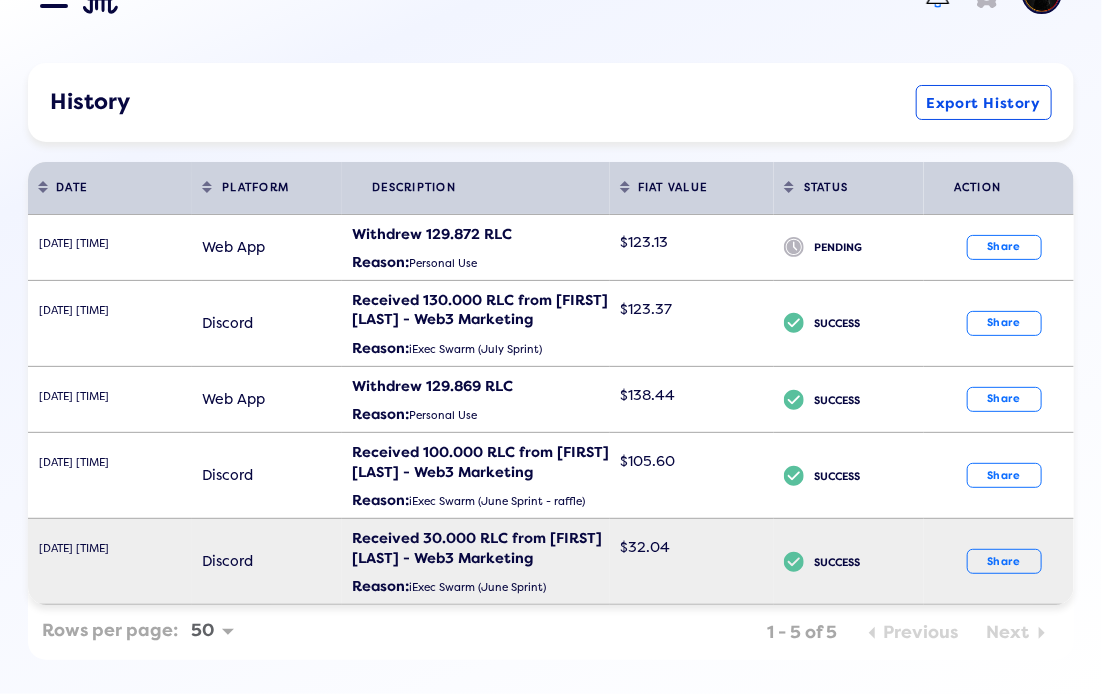 scroll, scrollTop: 51, scrollLeft: 0, axis: vertical 